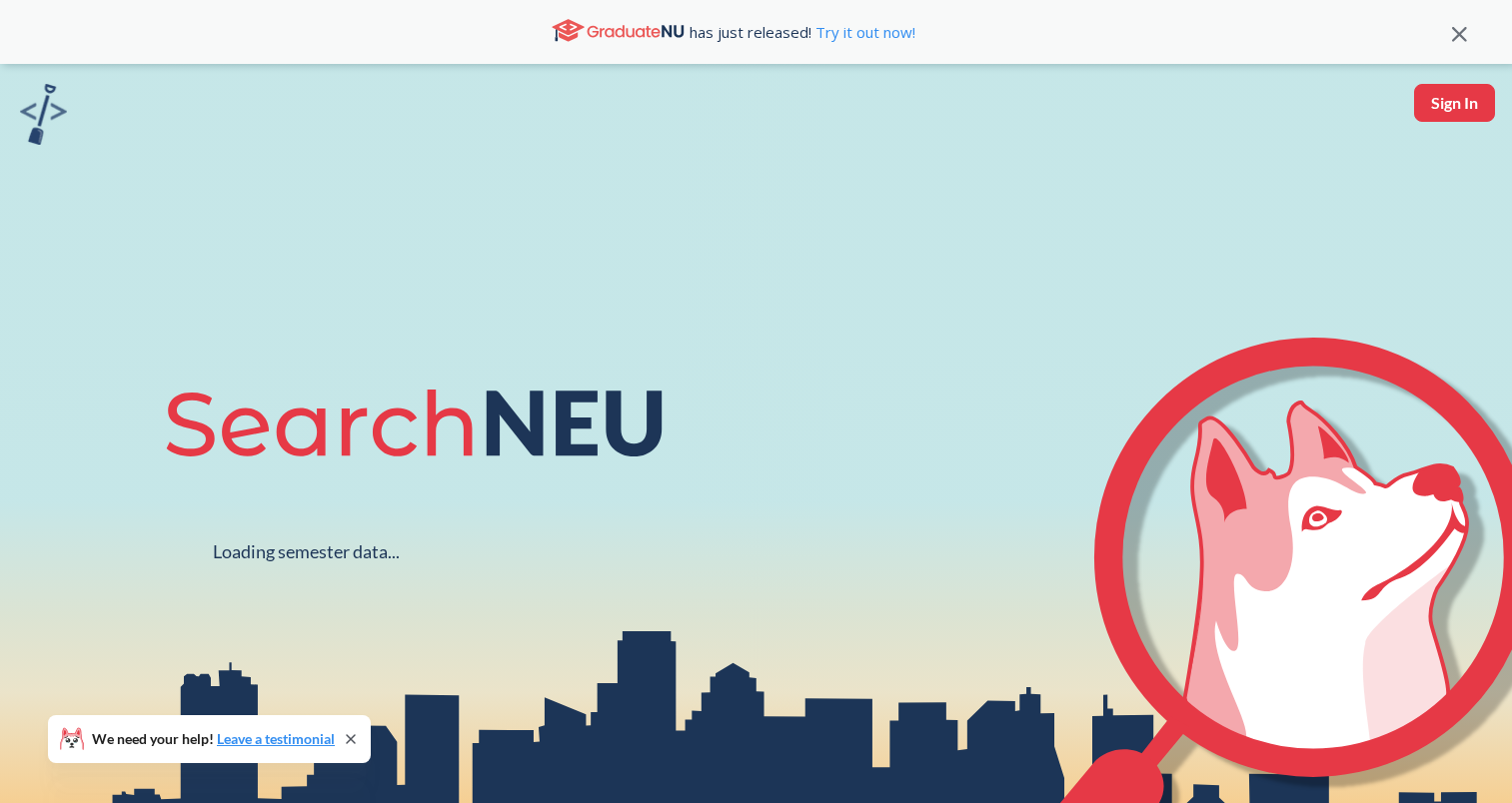 scroll, scrollTop: 0, scrollLeft: 0, axis: both 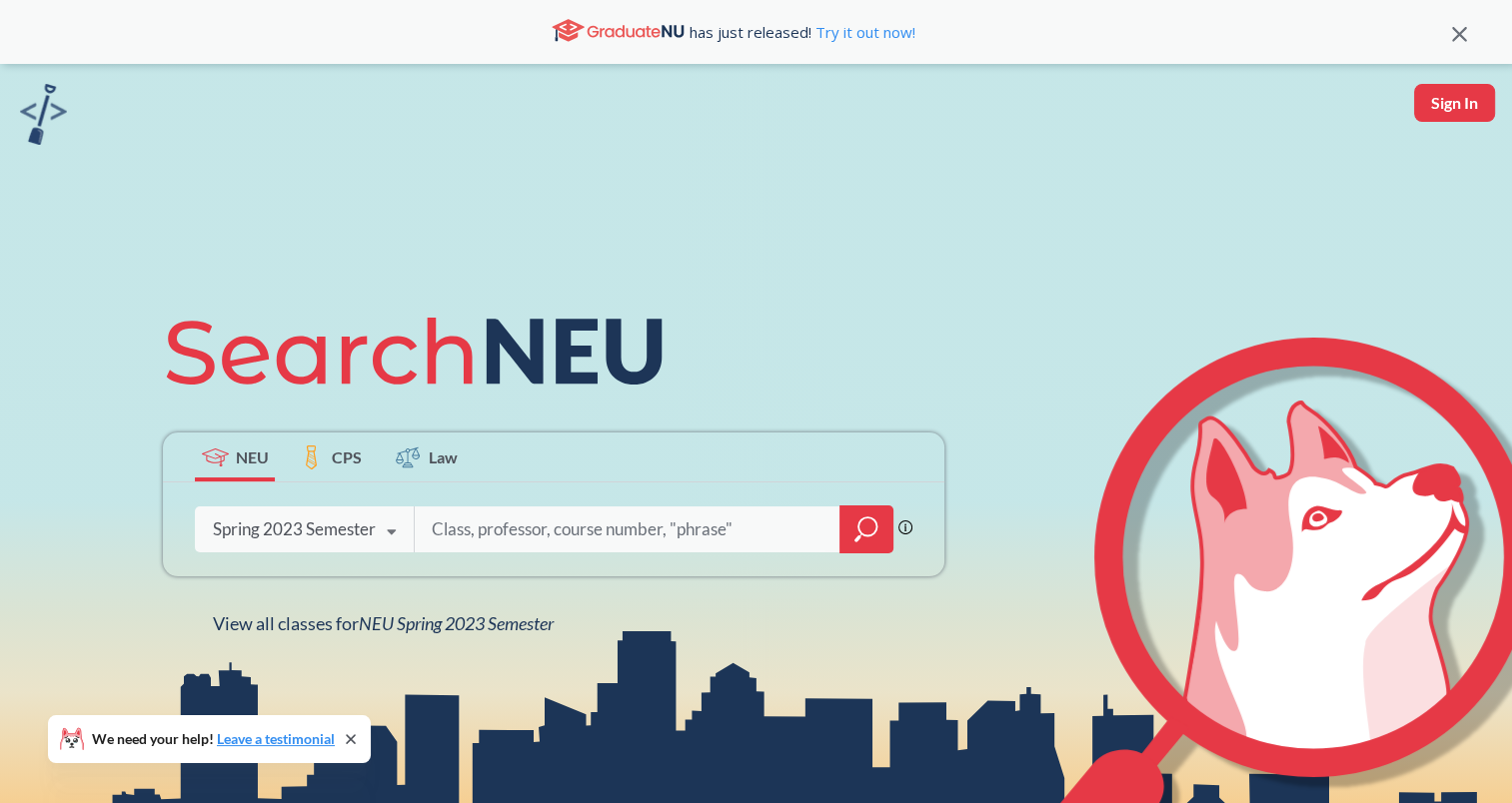 click on "Spring 2023 Semester" at bounding box center (294, 529) 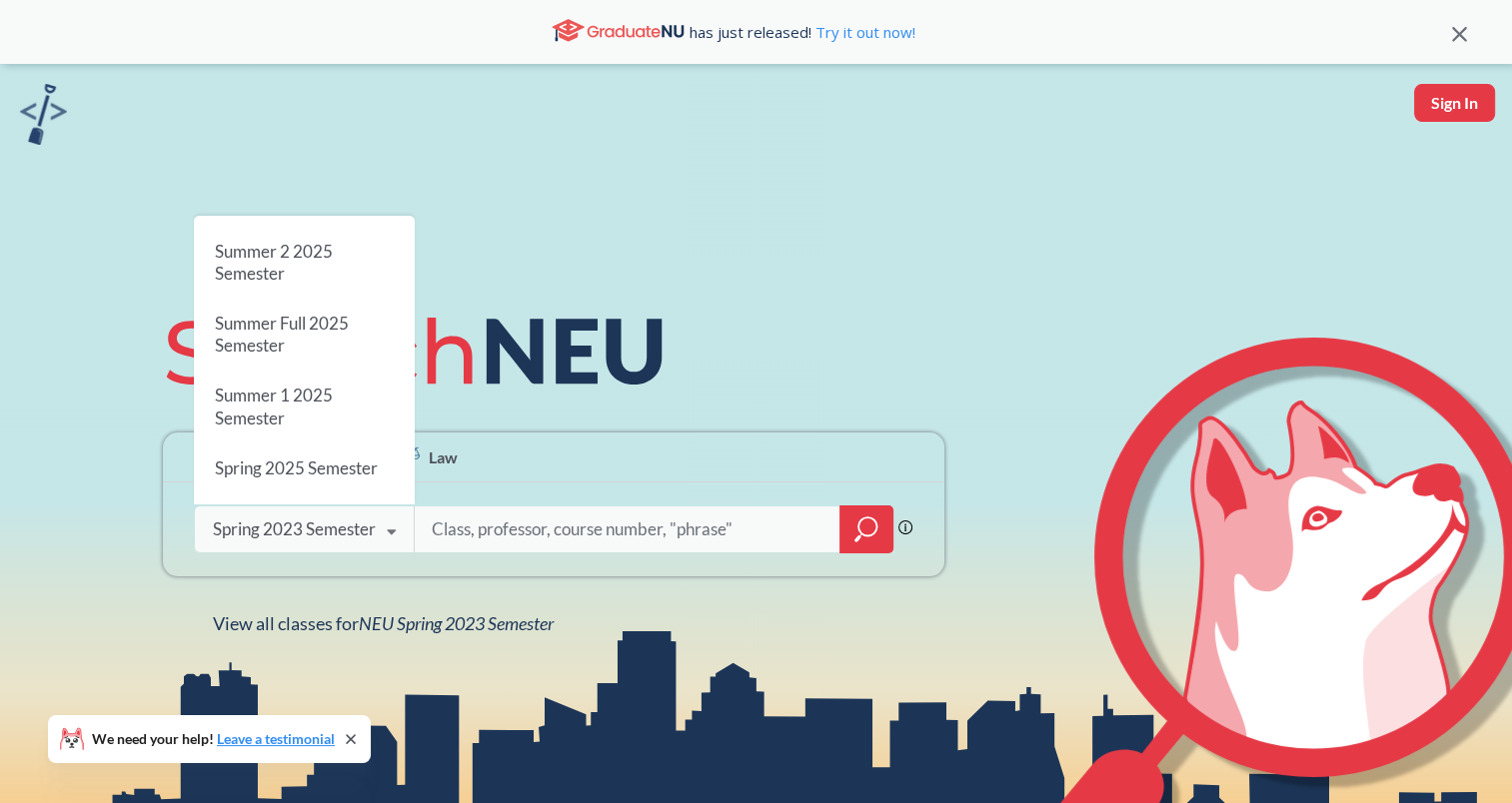 scroll, scrollTop: 0, scrollLeft: 0, axis: both 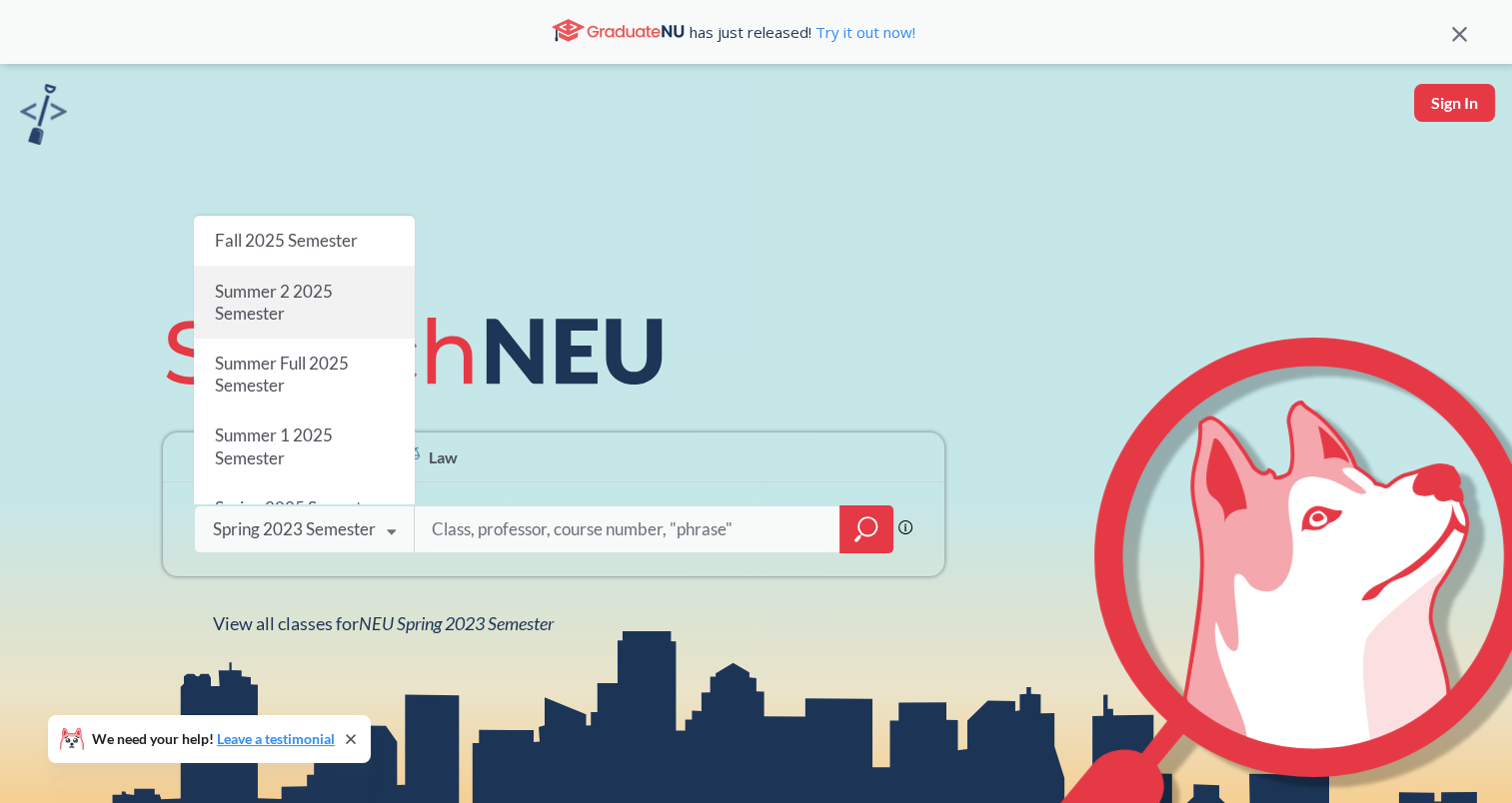 click on "Summer 2 2025 Semester" at bounding box center (304, 303) 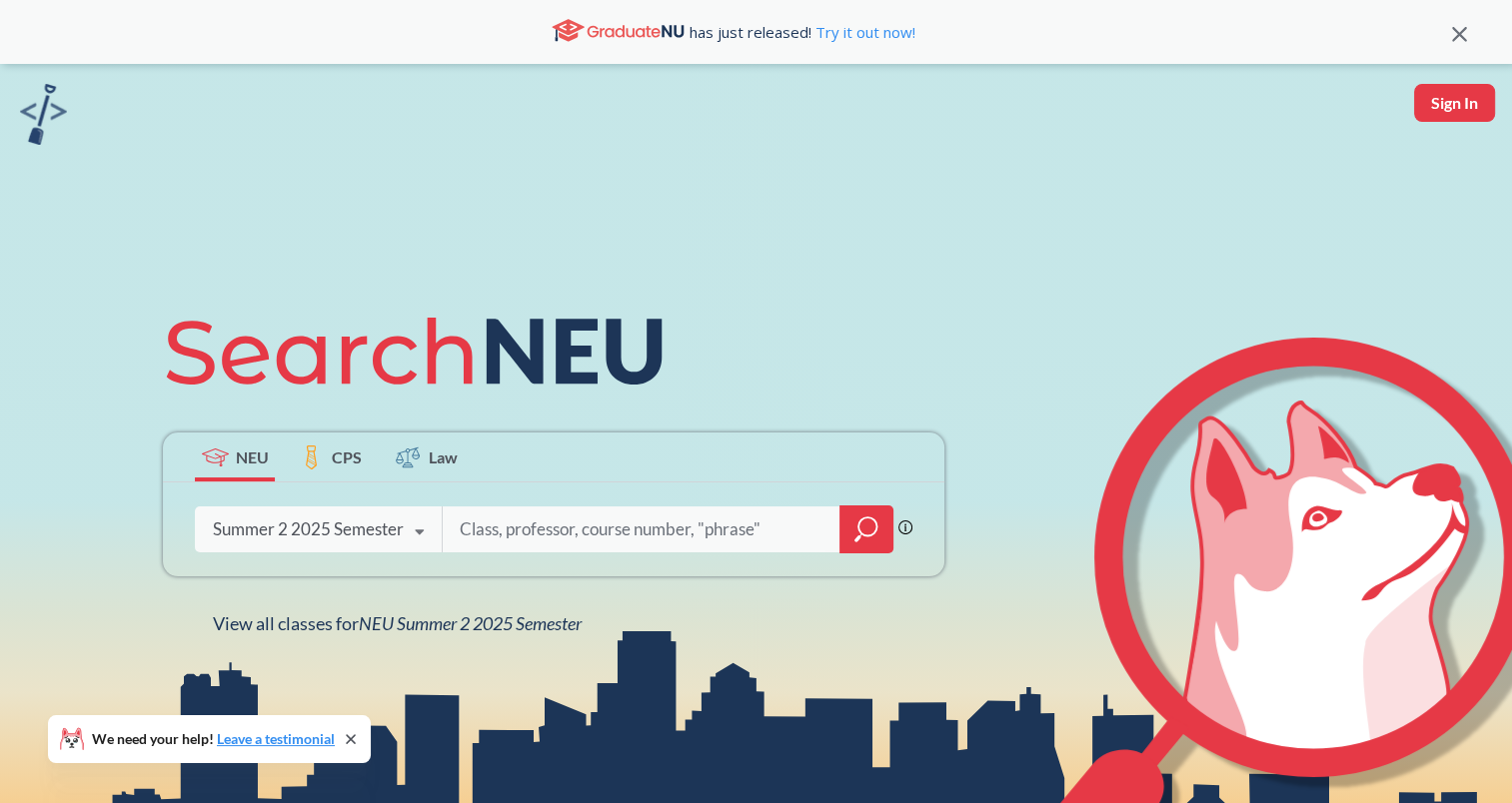 click 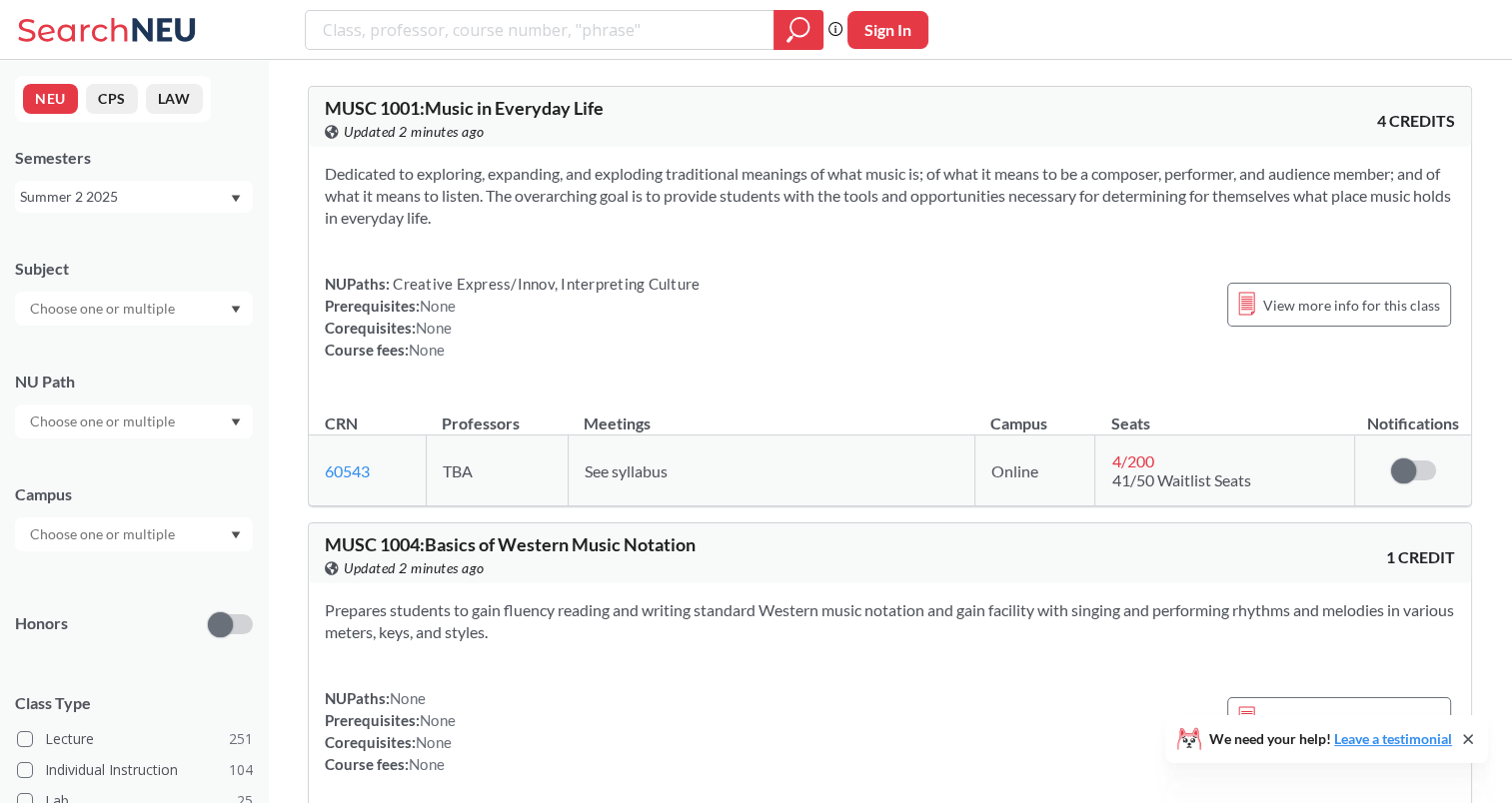 click at bounding box center [104, 534] 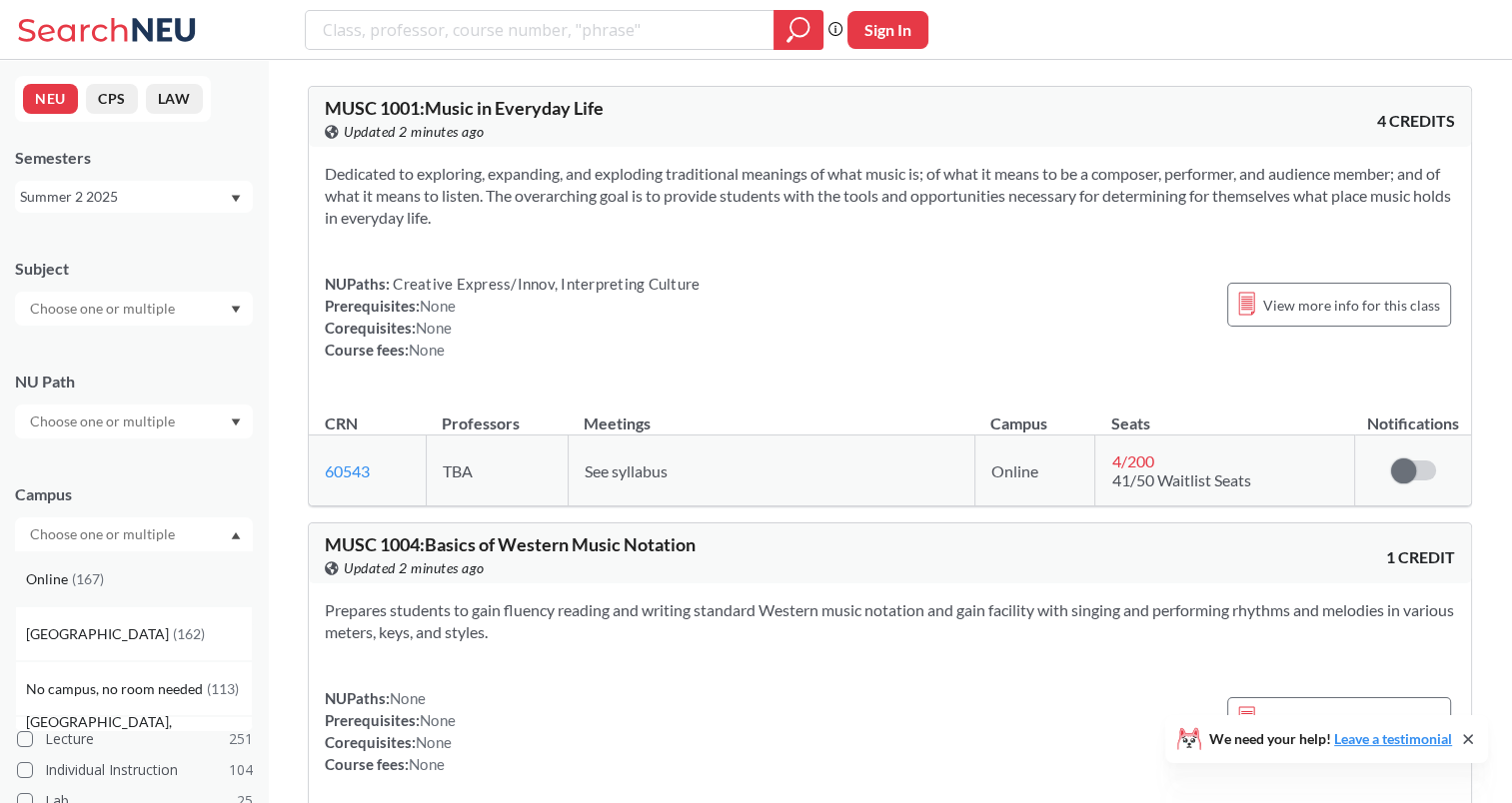 click on "( 167 )" at bounding box center (88, 578) 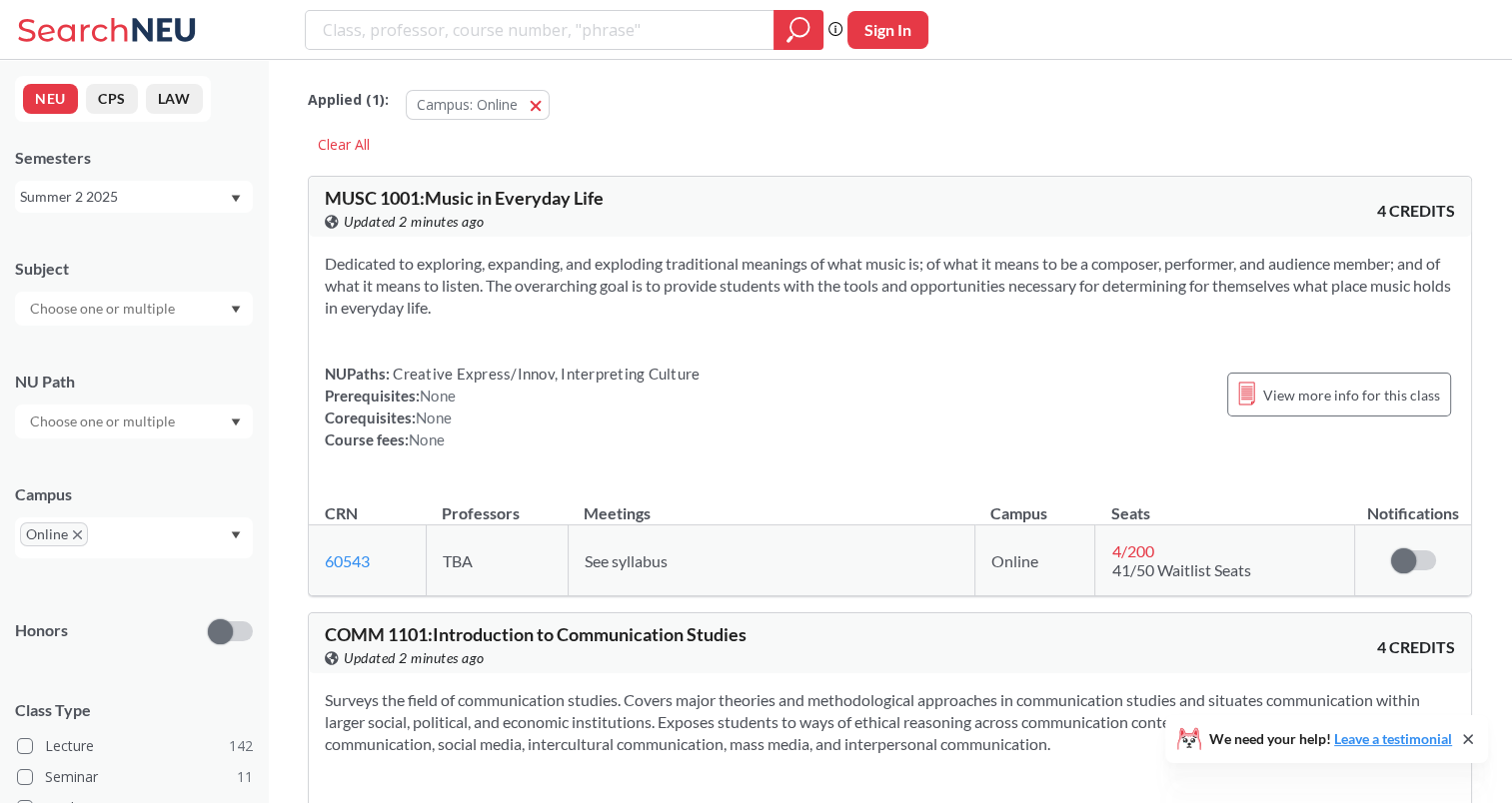 click at bounding box center [104, 421] 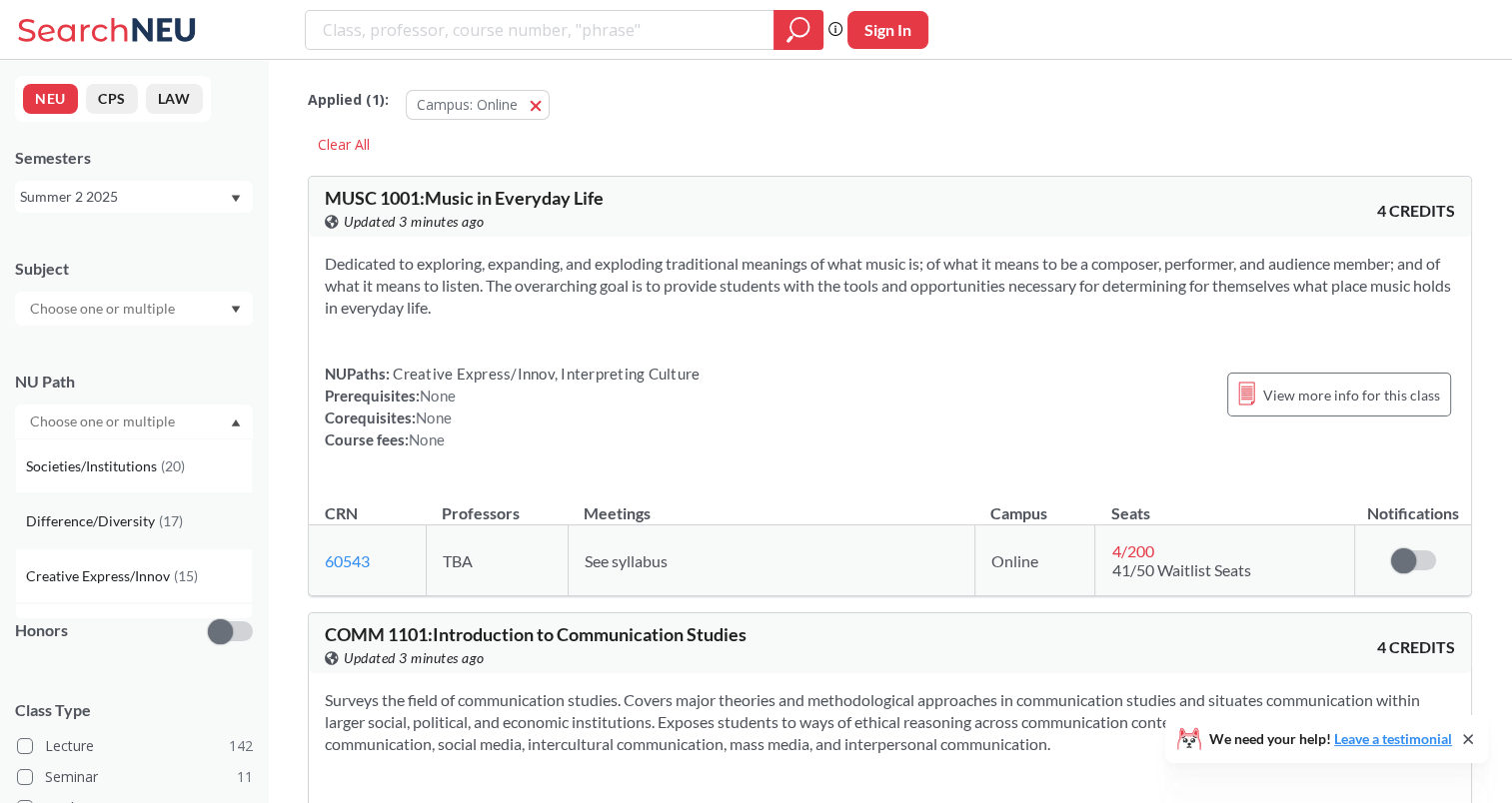 click on "Difference/Diversity ( 17 )" at bounding box center [134, 520] 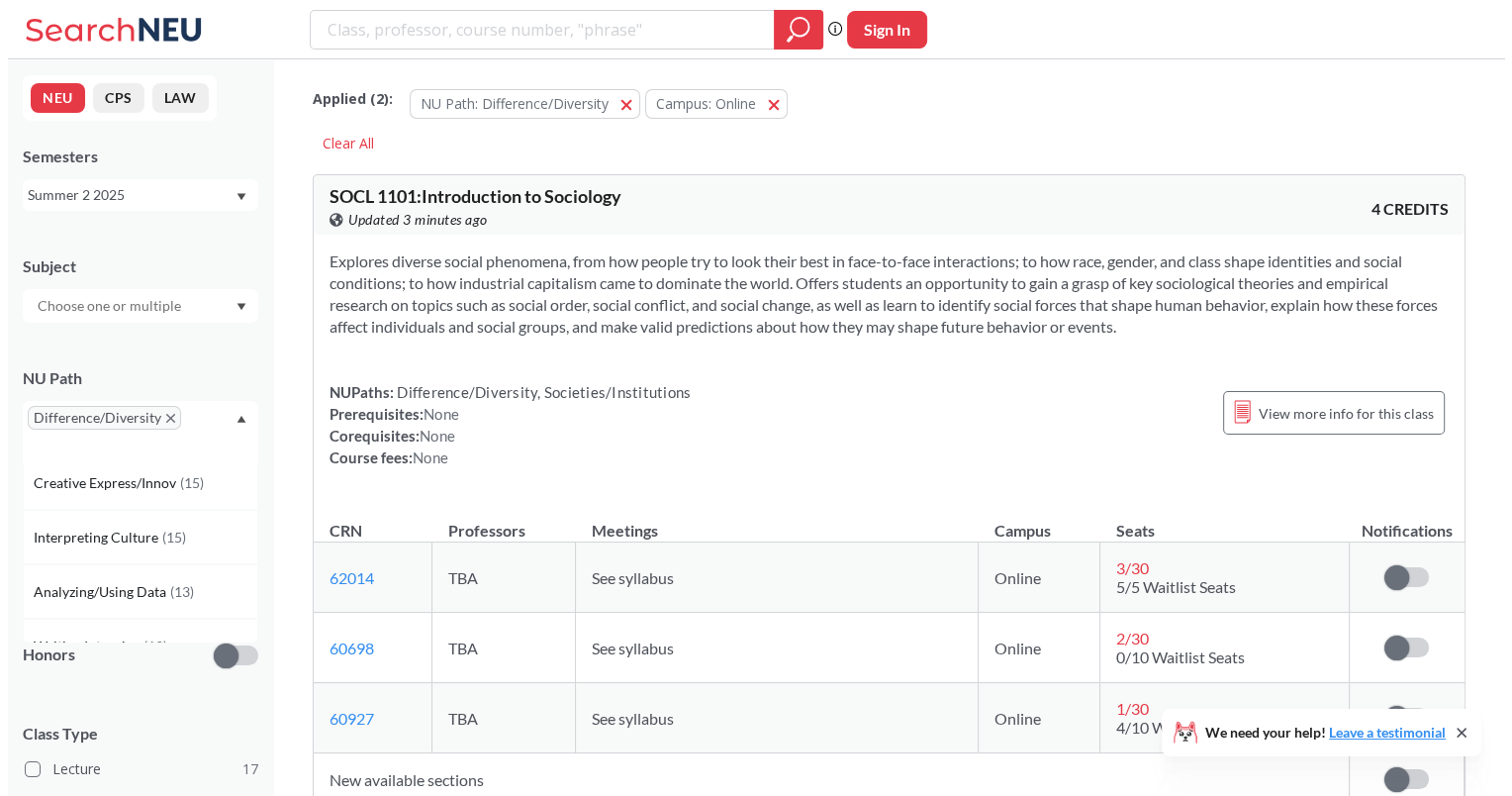 scroll, scrollTop: 64, scrollLeft: 0, axis: vertical 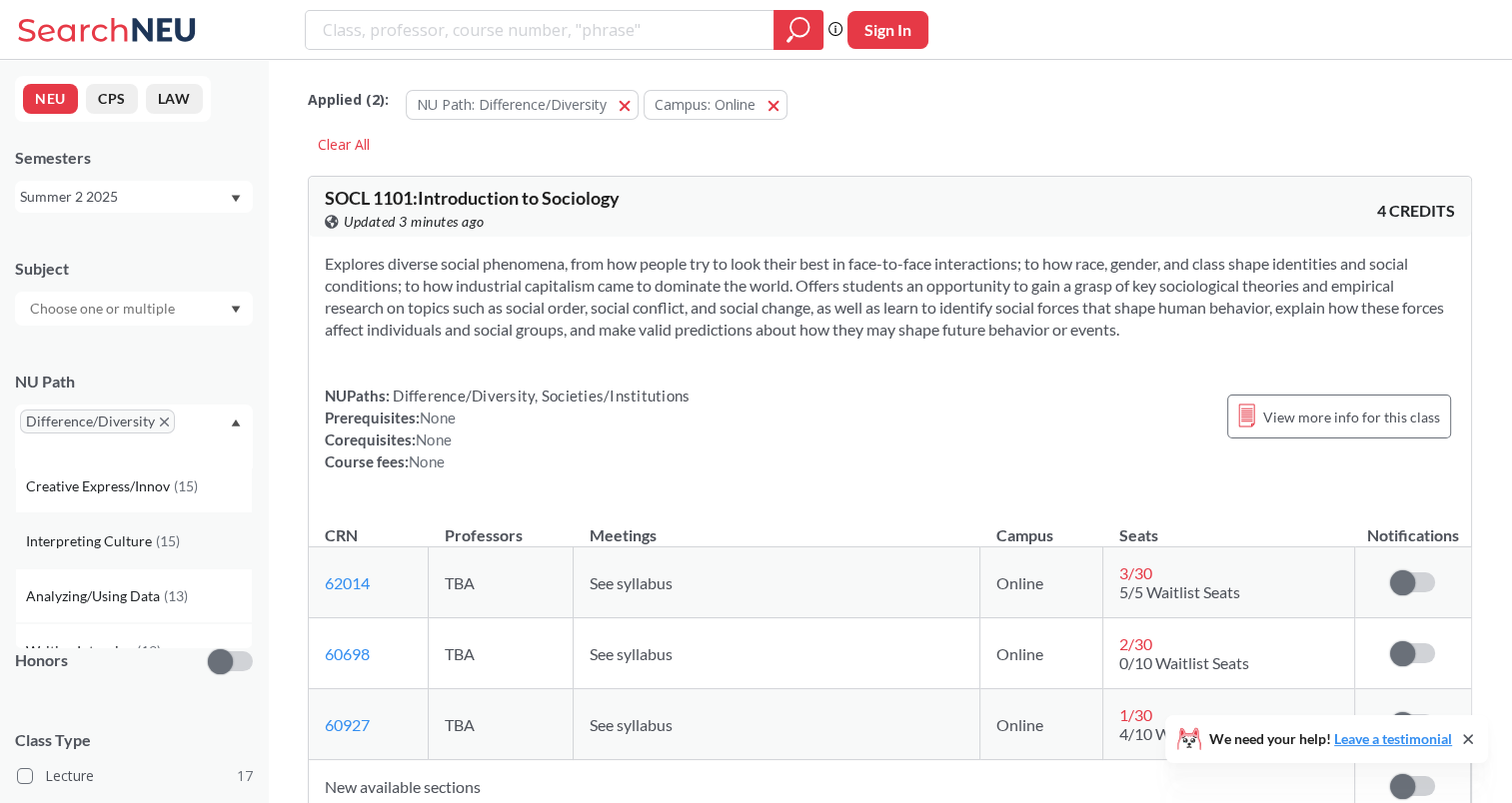 click on "( 15 )" at bounding box center [168, 540] 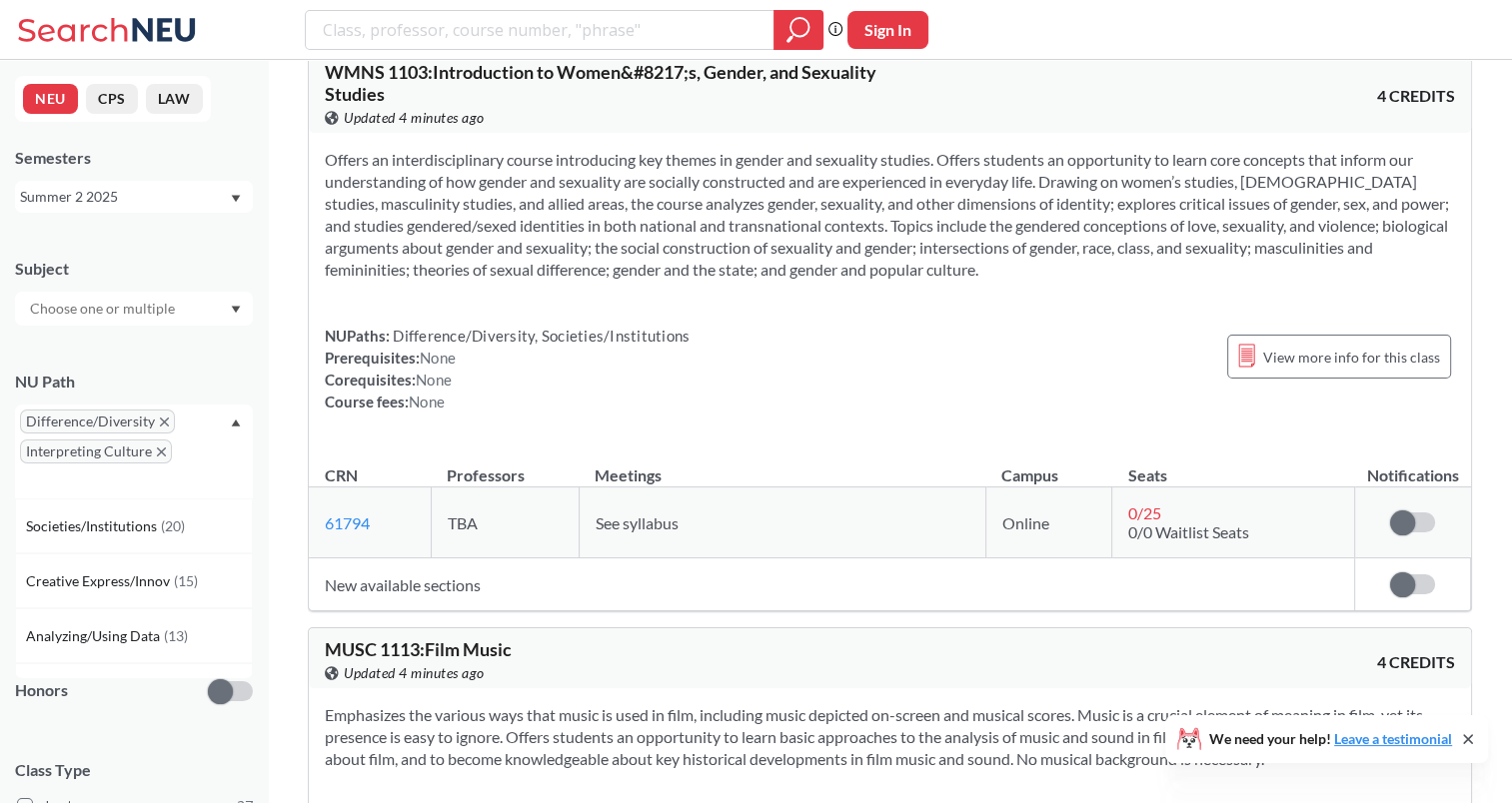 scroll, scrollTop: 1695, scrollLeft: 0, axis: vertical 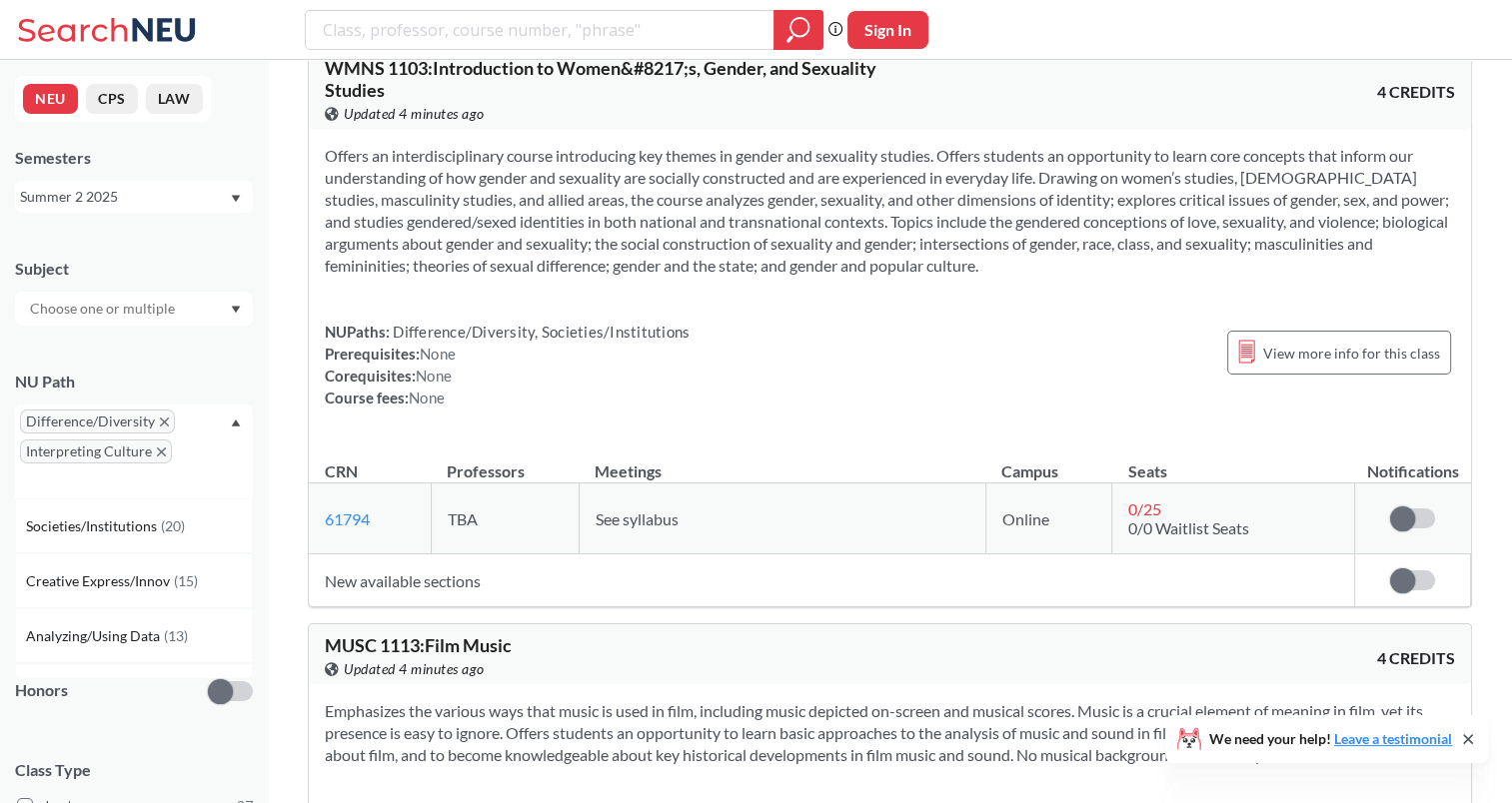 click on "Difference/Diversity Interpreting Culture" at bounding box center [134, 451] 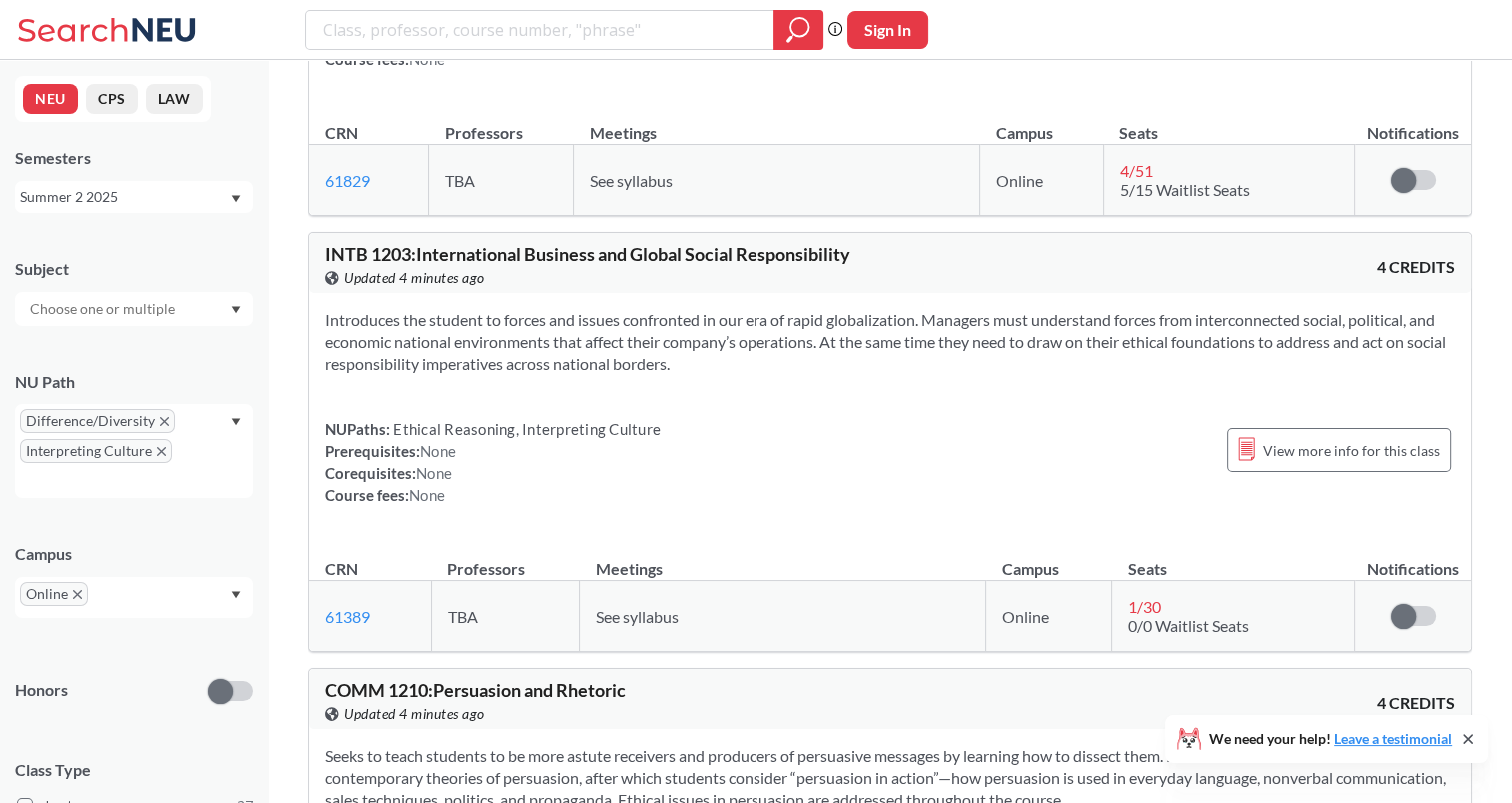 scroll, scrollTop: 2524, scrollLeft: 0, axis: vertical 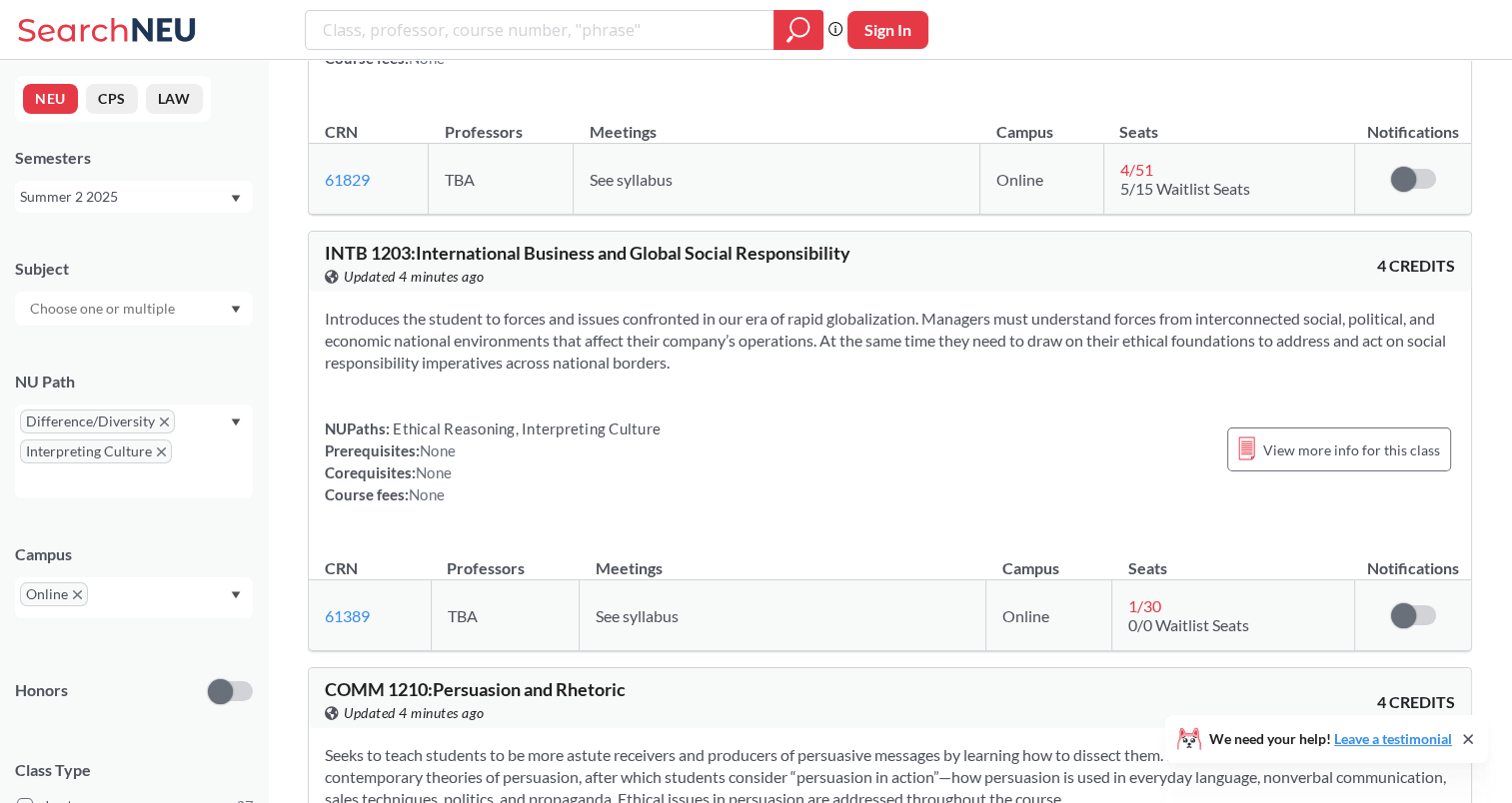 click on "Interpreting Culture" at bounding box center [96, 451] 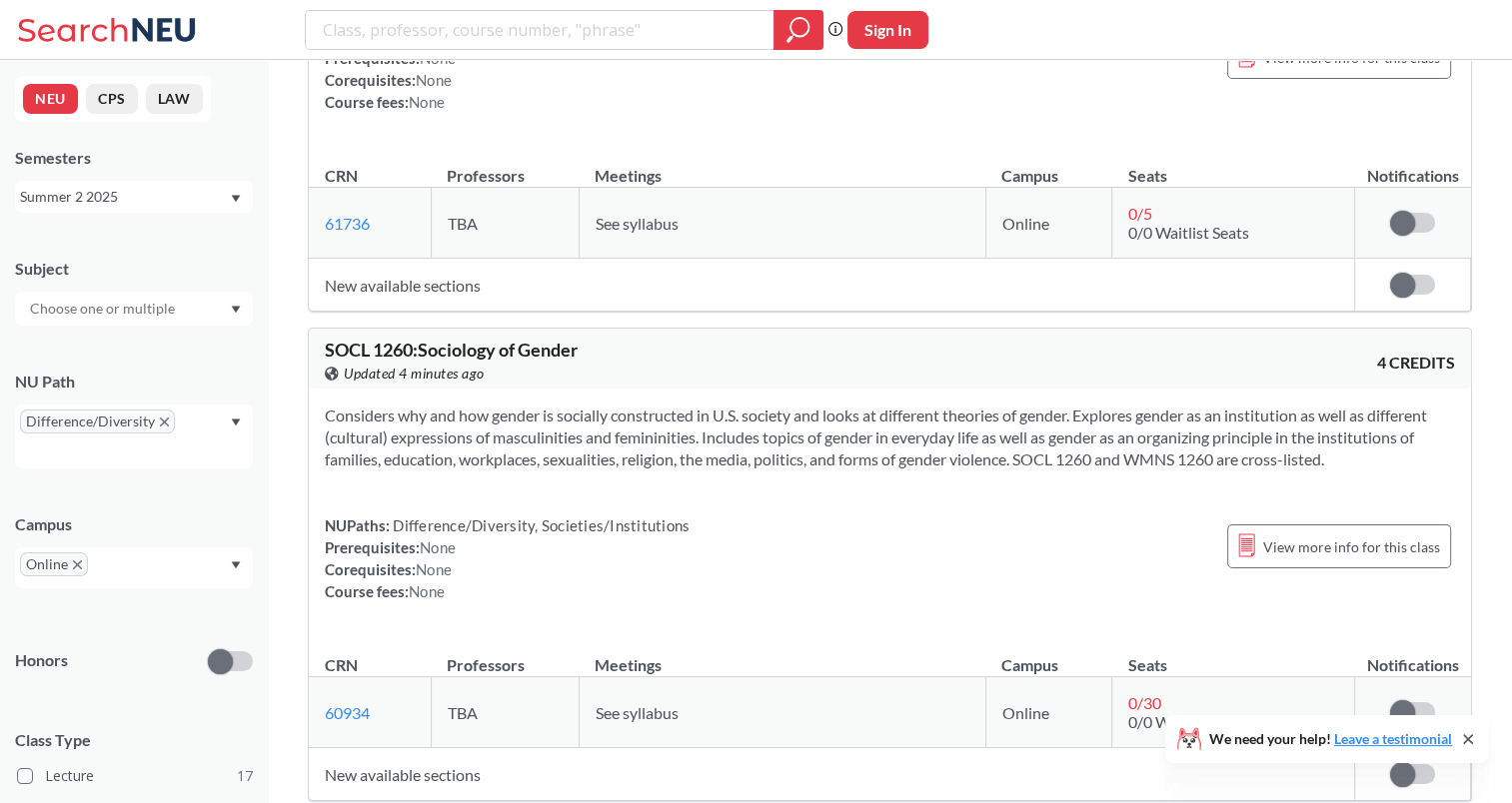 click on "Considers why and how gender is socially constructed in U.S. society and looks at different theories of gender. Explores gender as an institution as well as different (cultural) expressions of masculinities and femininities. Includes topics of gender in everyday life as well as gender as an organizing principle in the institutions of families, education, workplaces, sexualities, religion, the media, politics, and forms of gender violence. SOCL 1260 and WMNS 1260 are cross-listed.
NUPaths:   Difference/Diversity, Societies/Institutions Prerequisites:  None Corequisites:  None Course fees:  None View more info for this class" at bounding box center (889, 511) 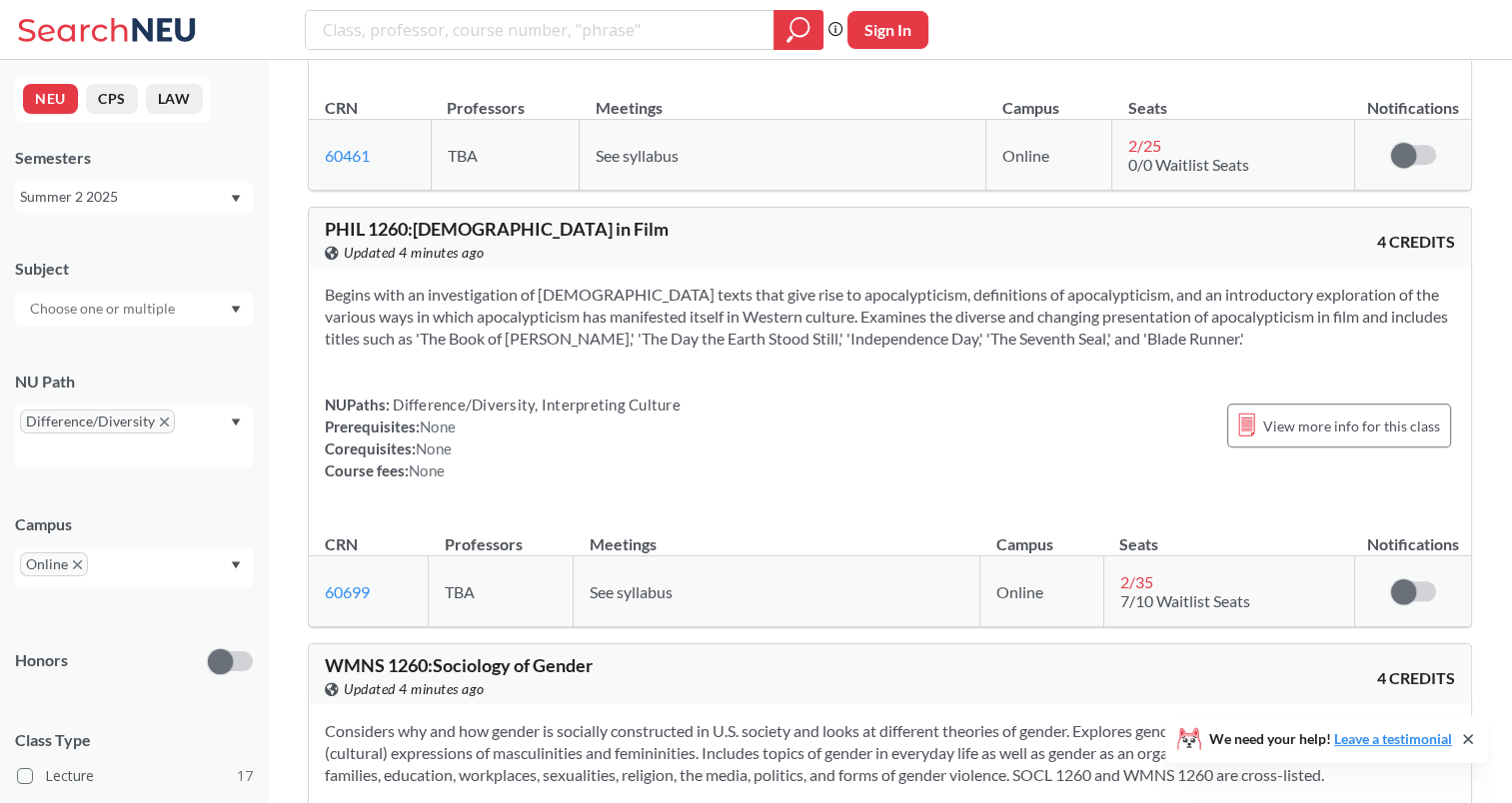 scroll, scrollTop: 4241, scrollLeft: 0, axis: vertical 